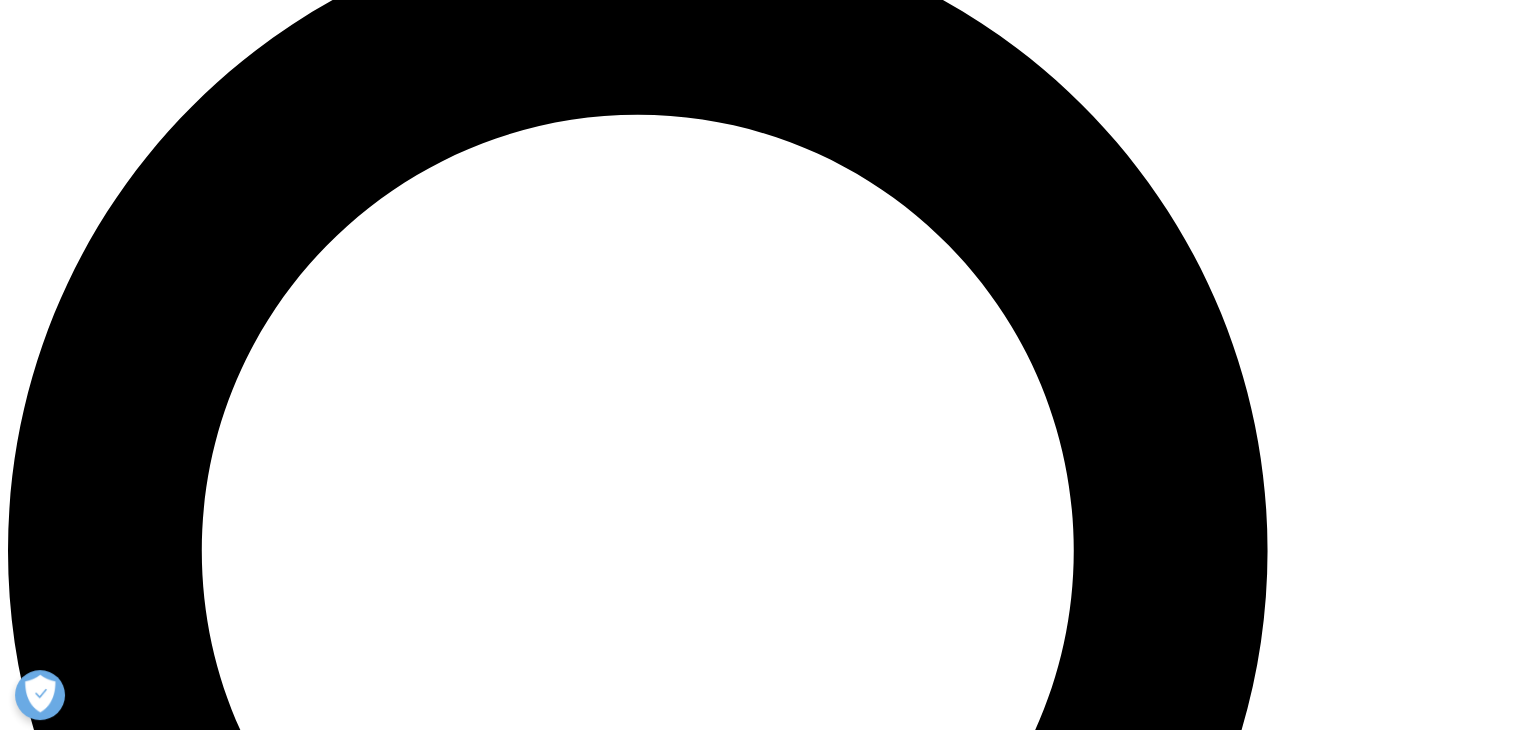 scroll, scrollTop: 0, scrollLeft: 0, axis: both 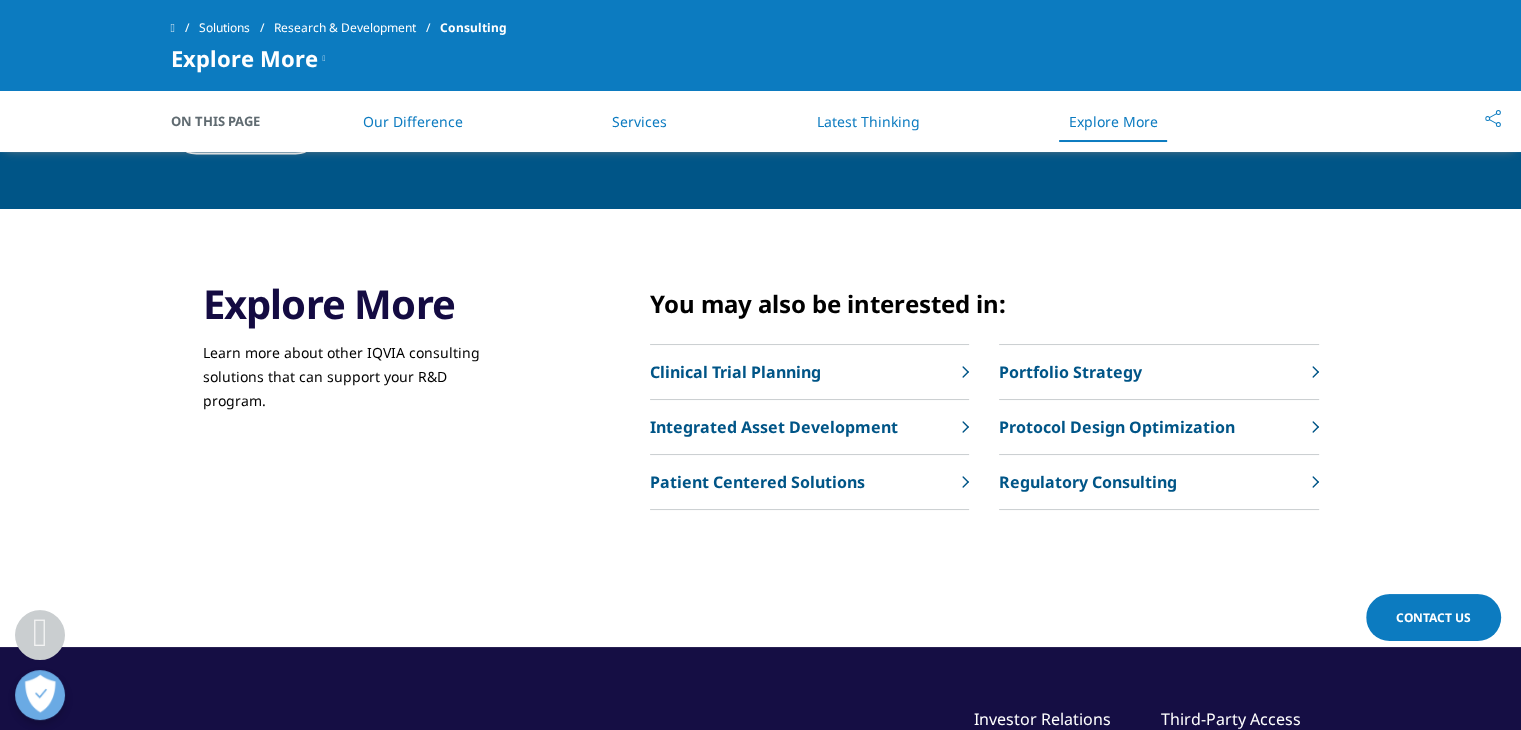 click on "Regulatory Consulting" at bounding box center (1088, 482) 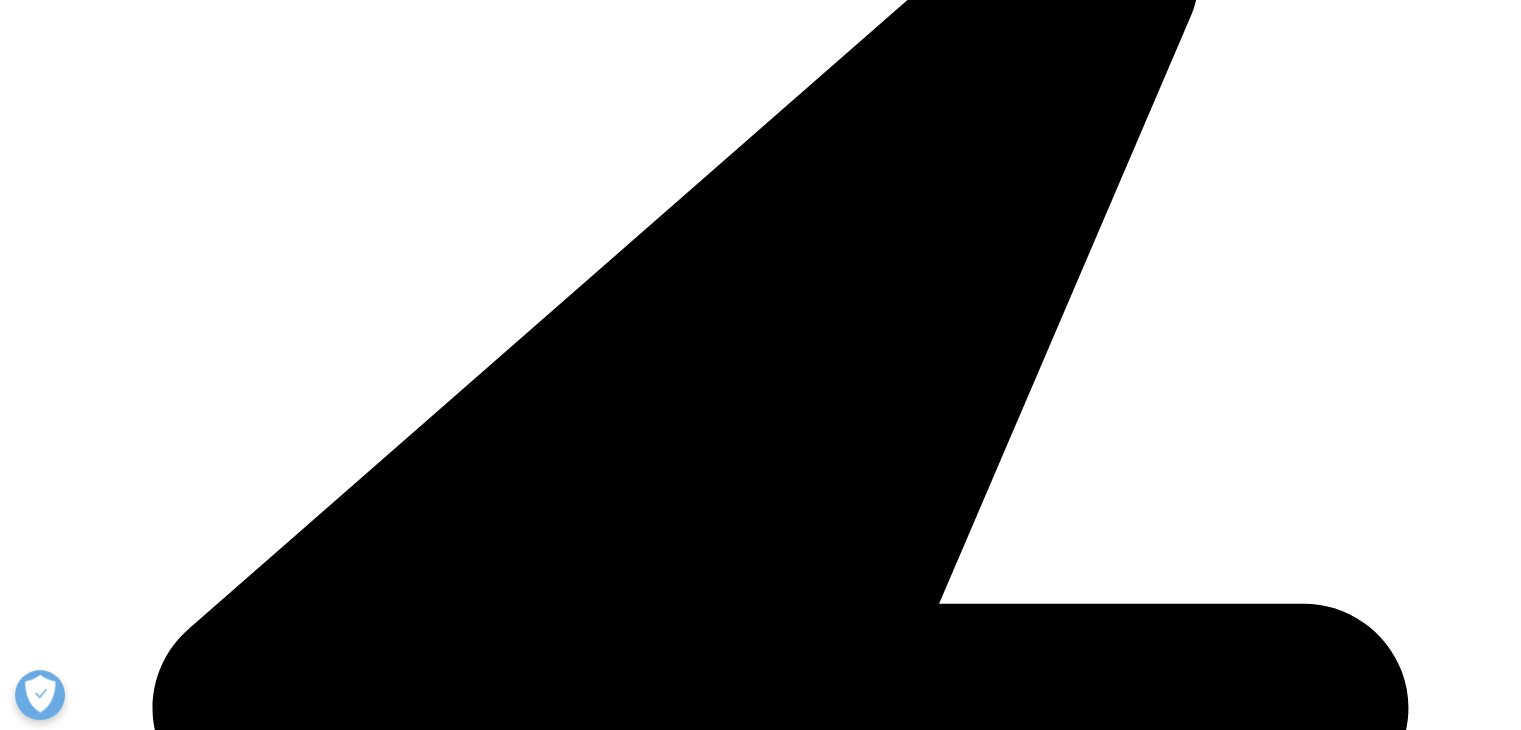 scroll, scrollTop: 500, scrollLeft: 0, axis: vertical 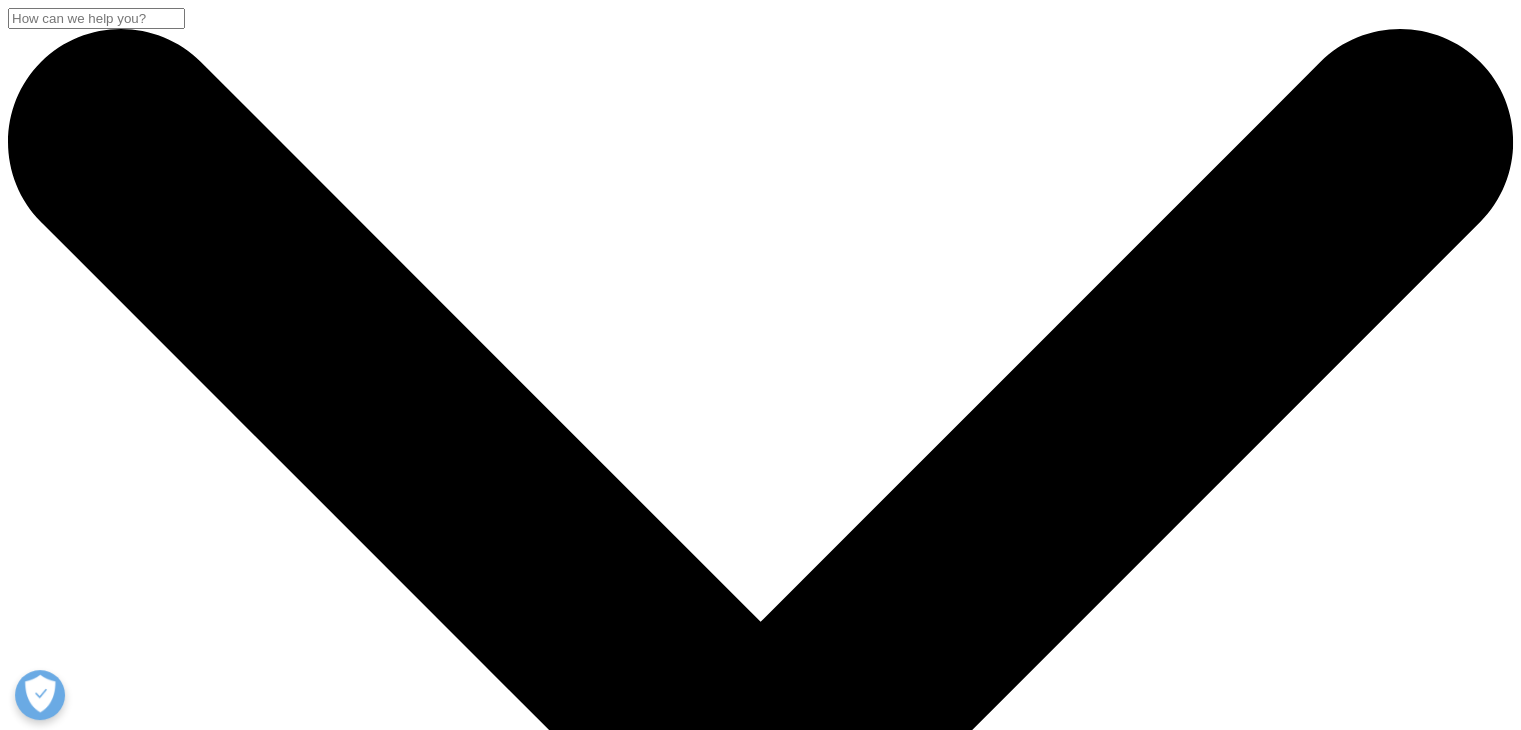click on "Commercialization" at bounding box center (149, 12864) 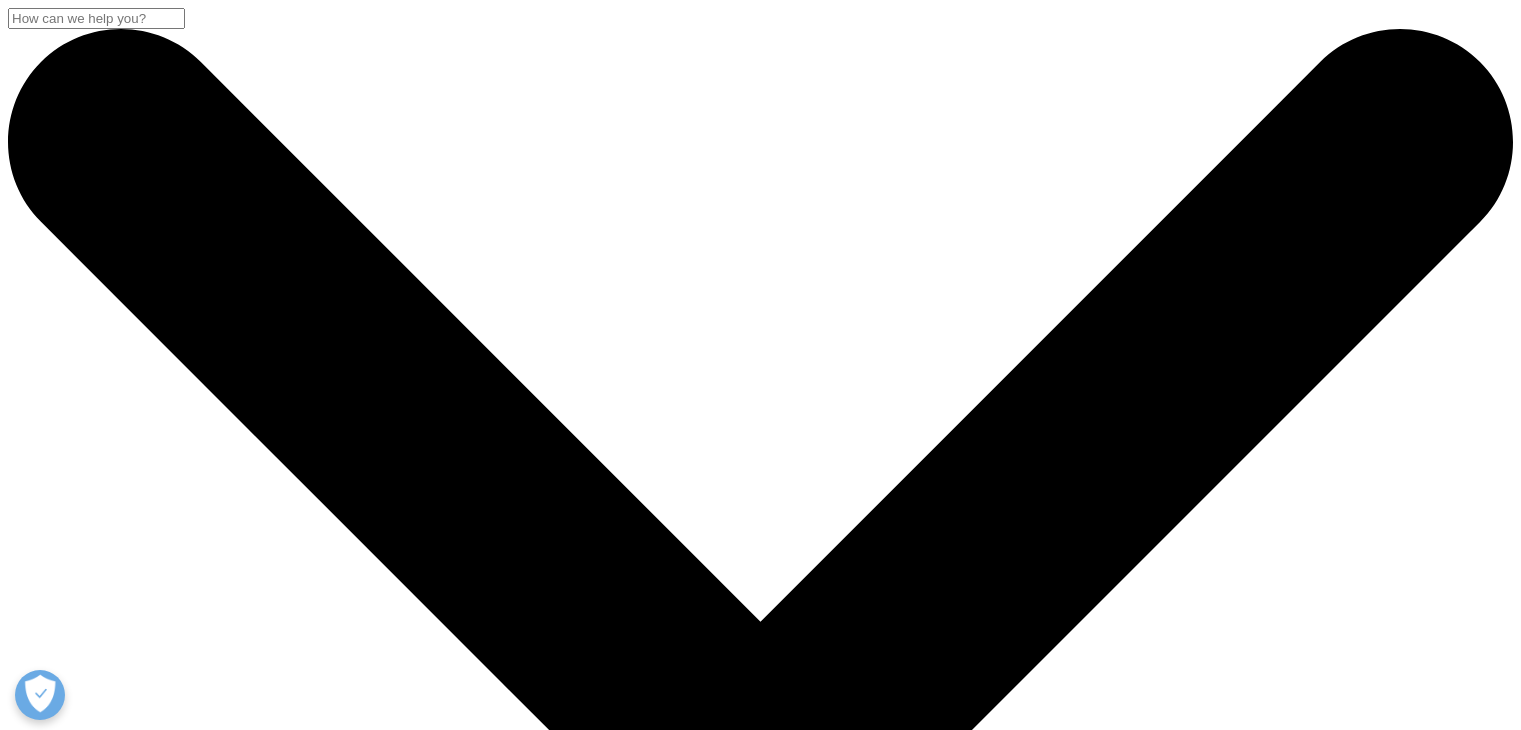 scroll, scrollTop: 0, scrollLeft: 0, axis: both 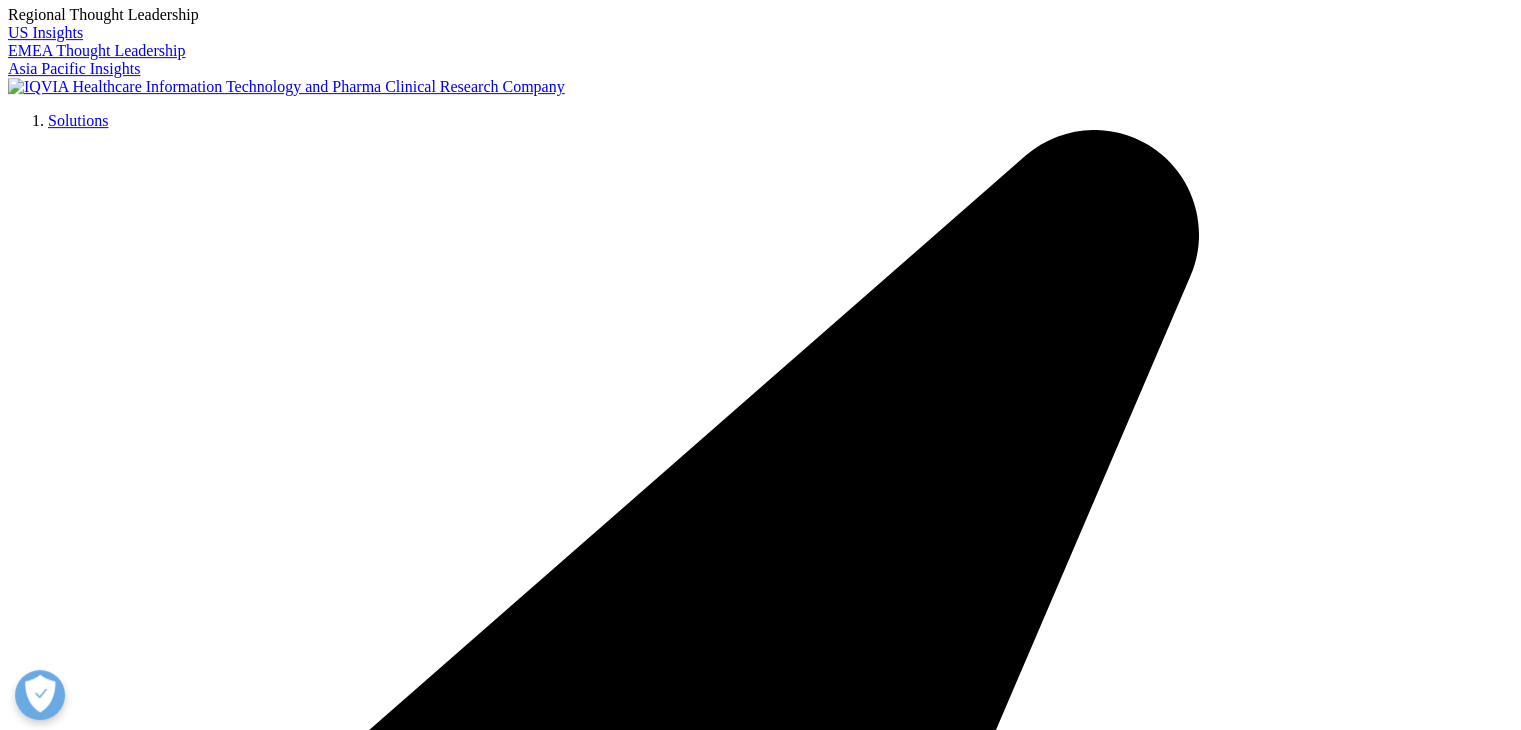 click on "Offerings" at bounding box center (78, 16795) 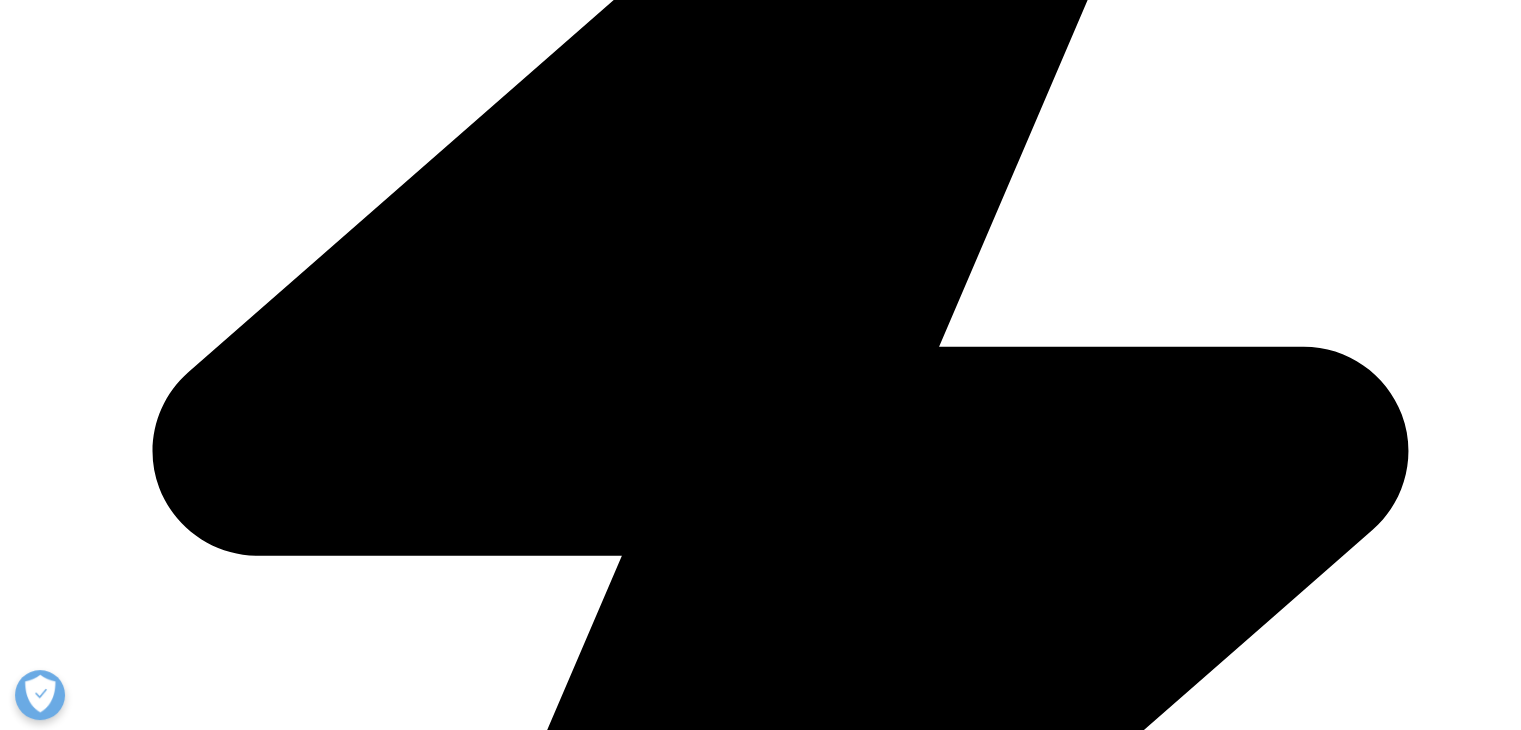 scroll, scrollTop: 1516, scrollLeft: 0, axis: vertical 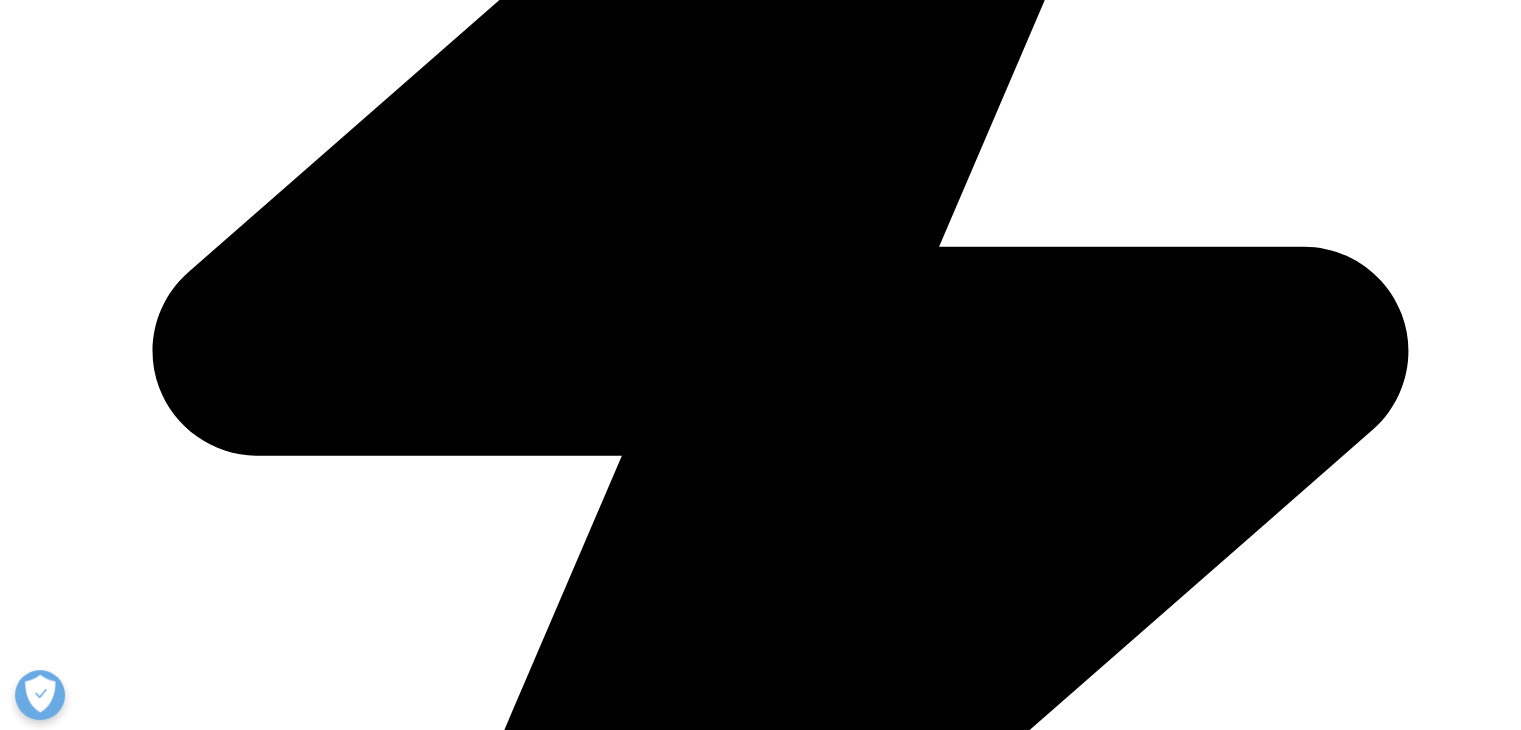 click on "Refine strategy" at bounding box center [56, 18552] 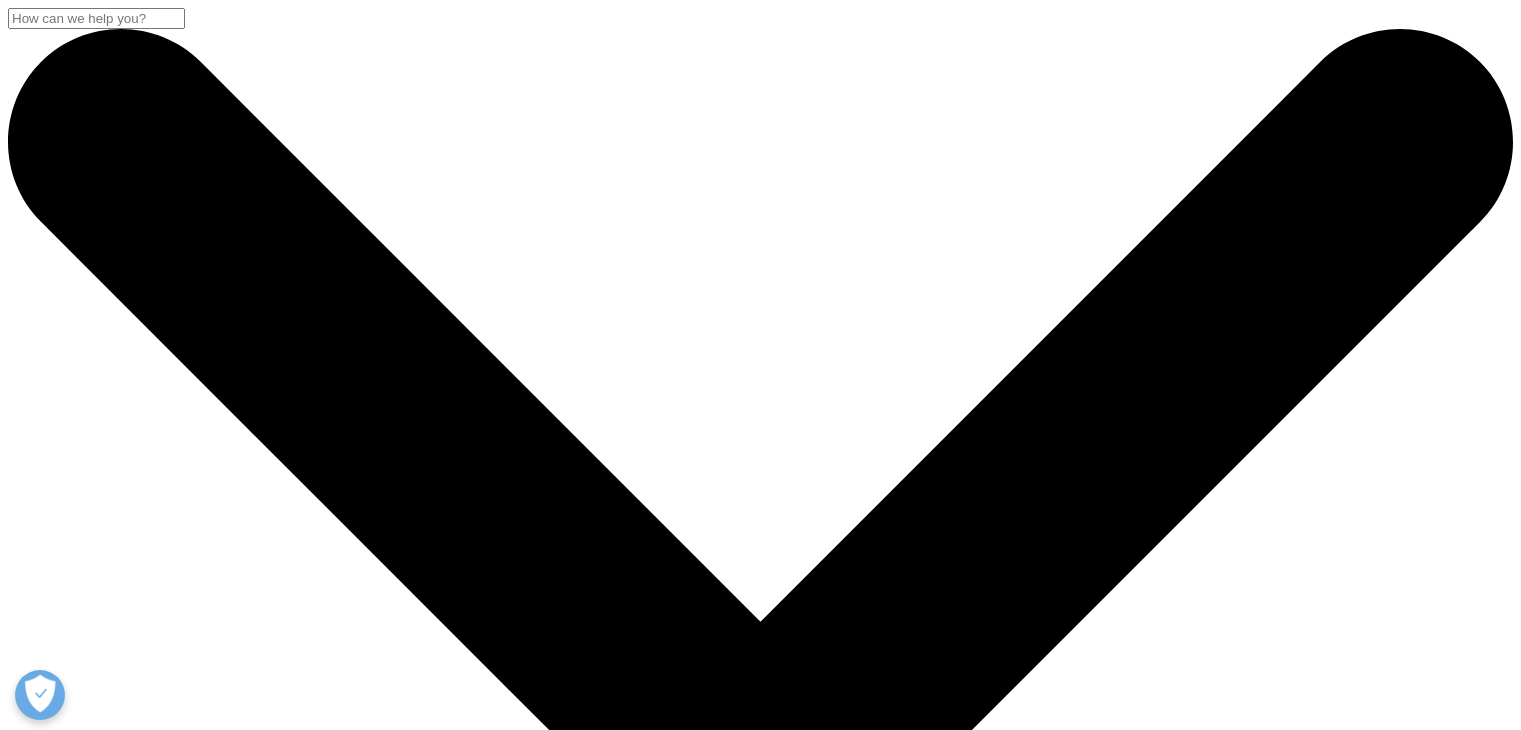 scroll, scrollTop: 500, scrollLeft: 0, axis: vertical 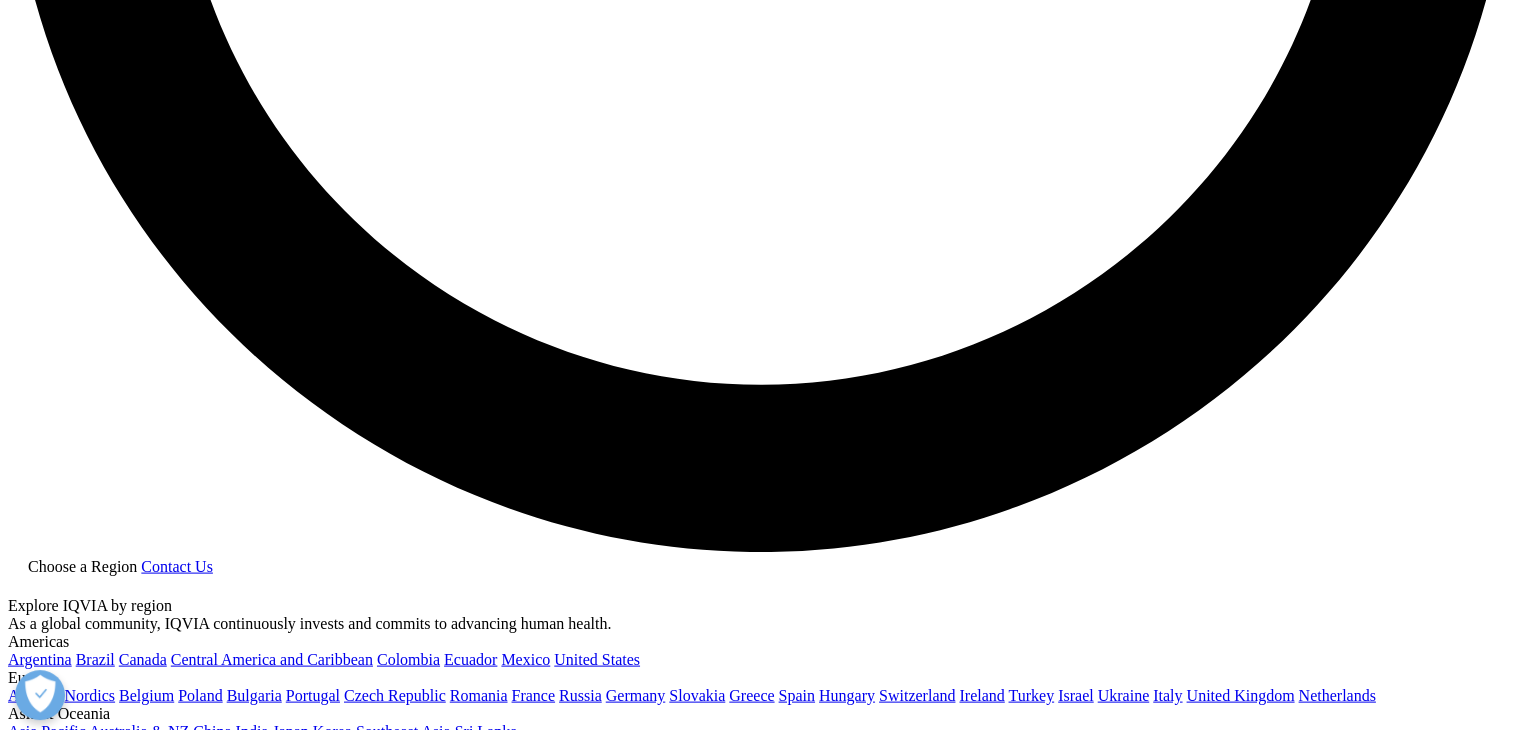 click on "Overview" at bounding box center [79, 20096] 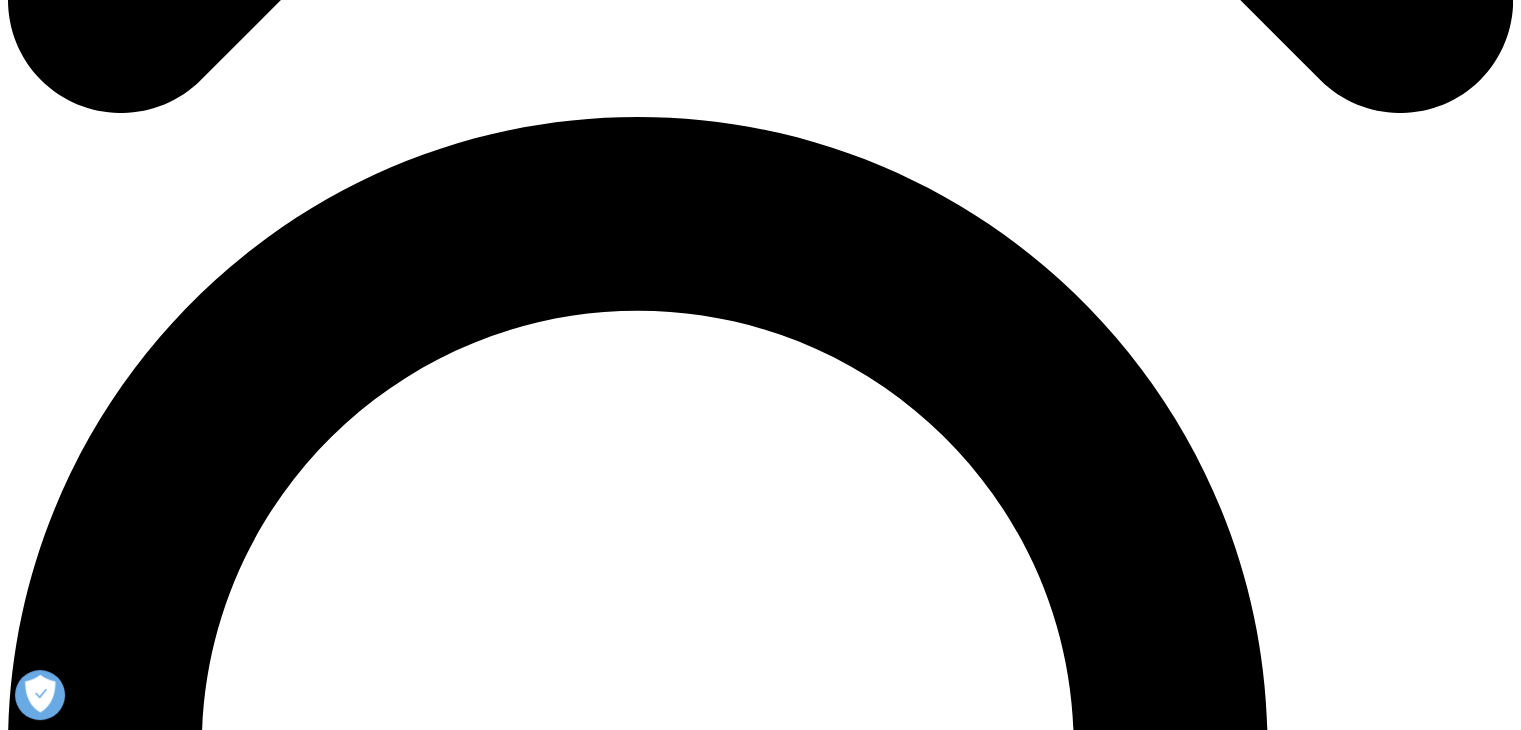 scroll, scrollTop: 1207, scrollLeft: 0, axis: vertical 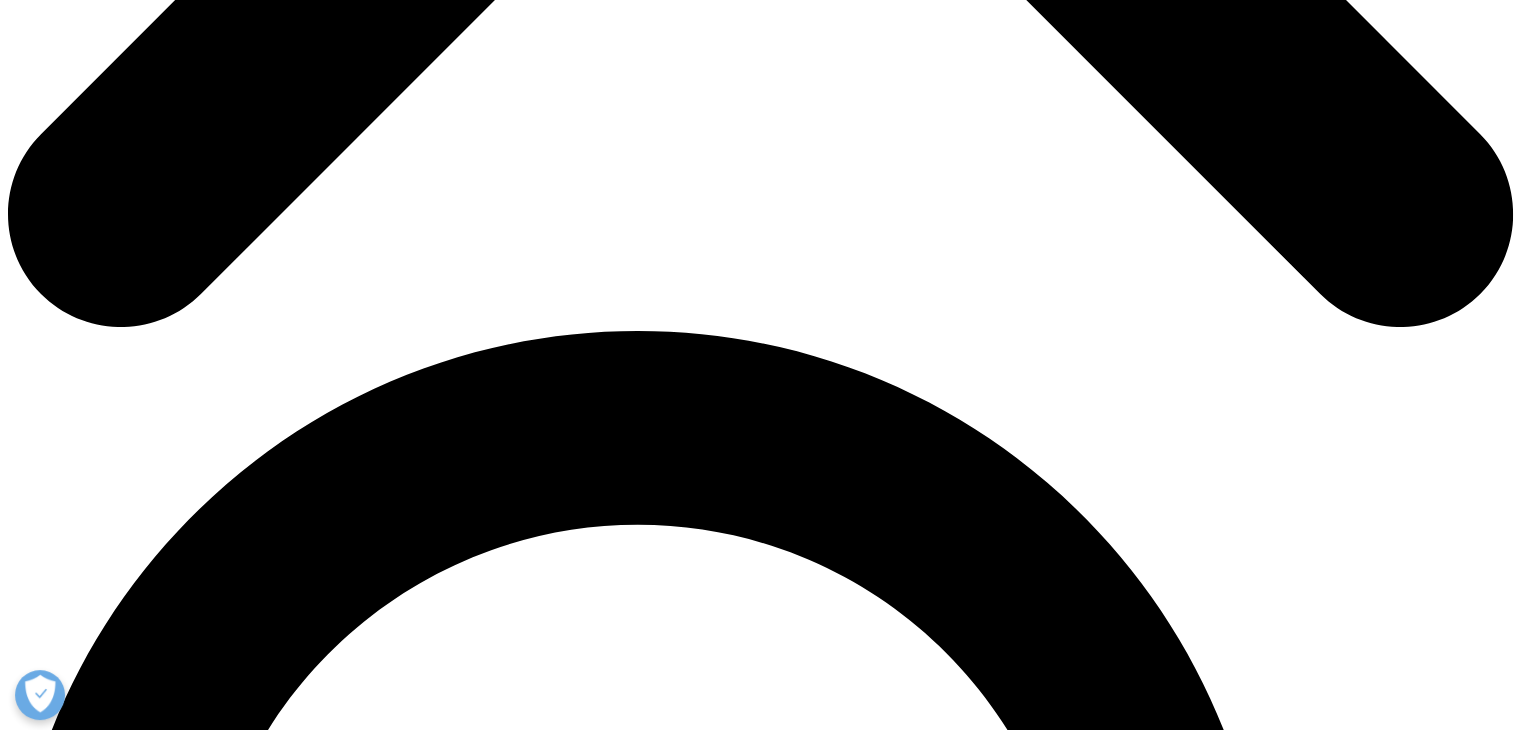 click on ".cls-1{fill:#231f20;}" 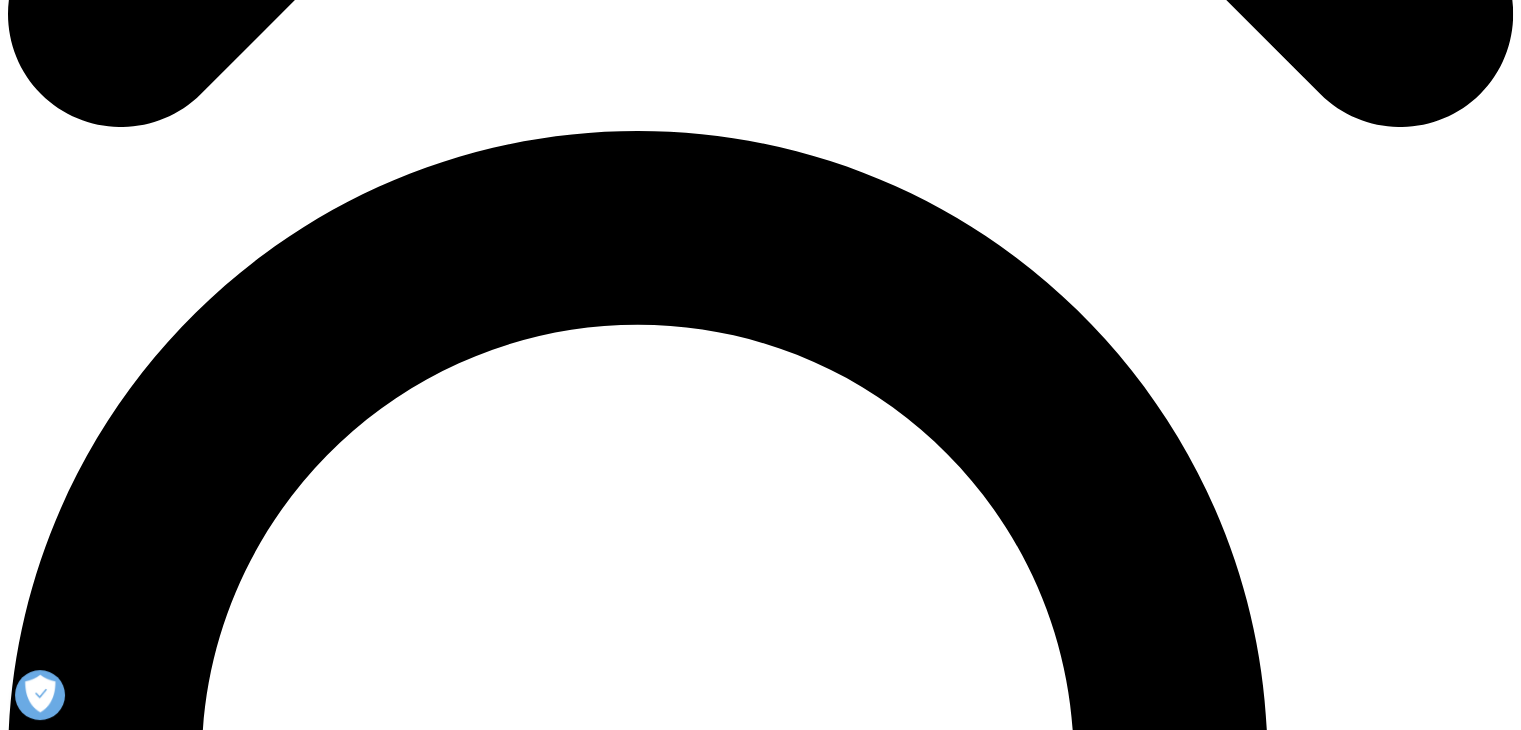 scroll, scrollTop: 1507, scrollLeft: 0, axis: vertical 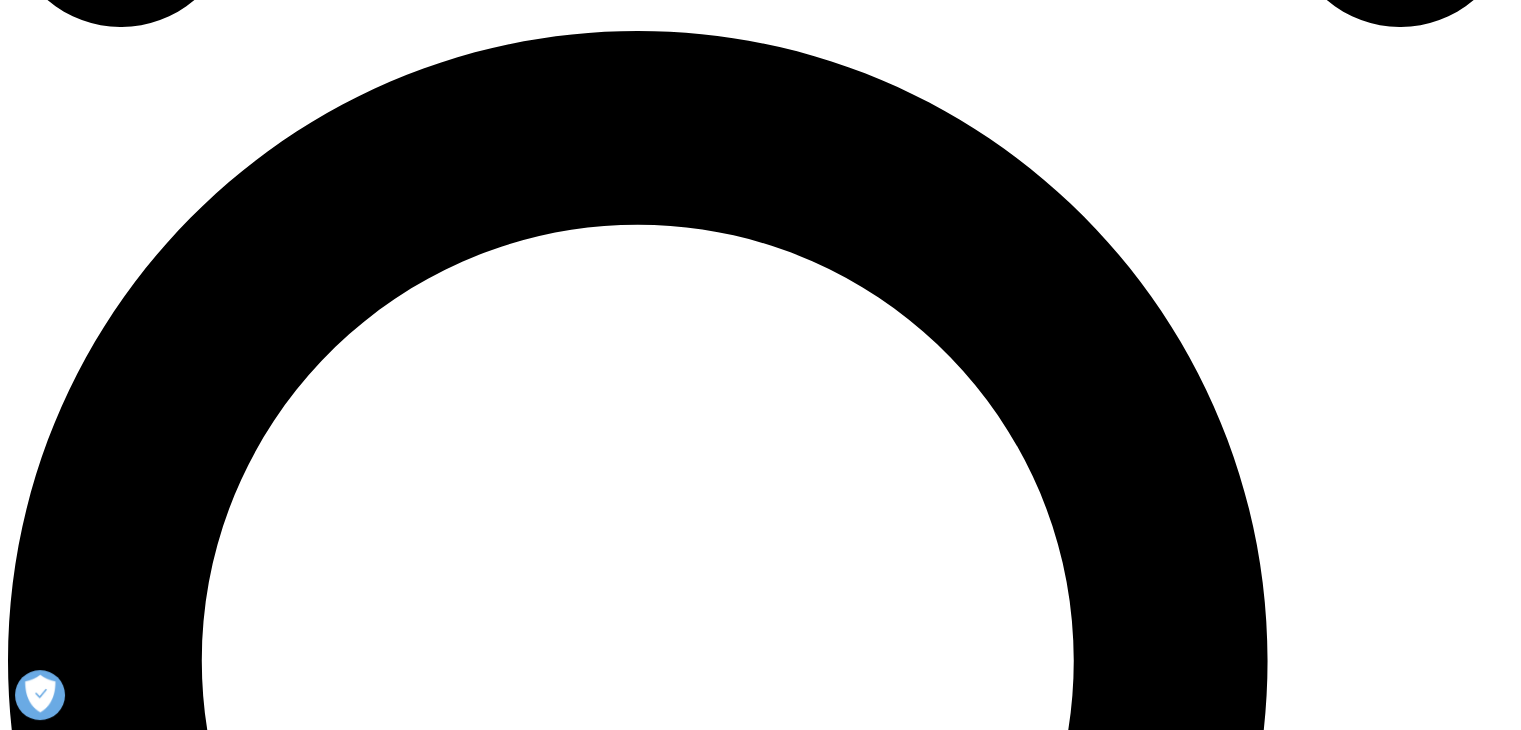 click on "LEARN MORE" at bounding box center (60, 34289) 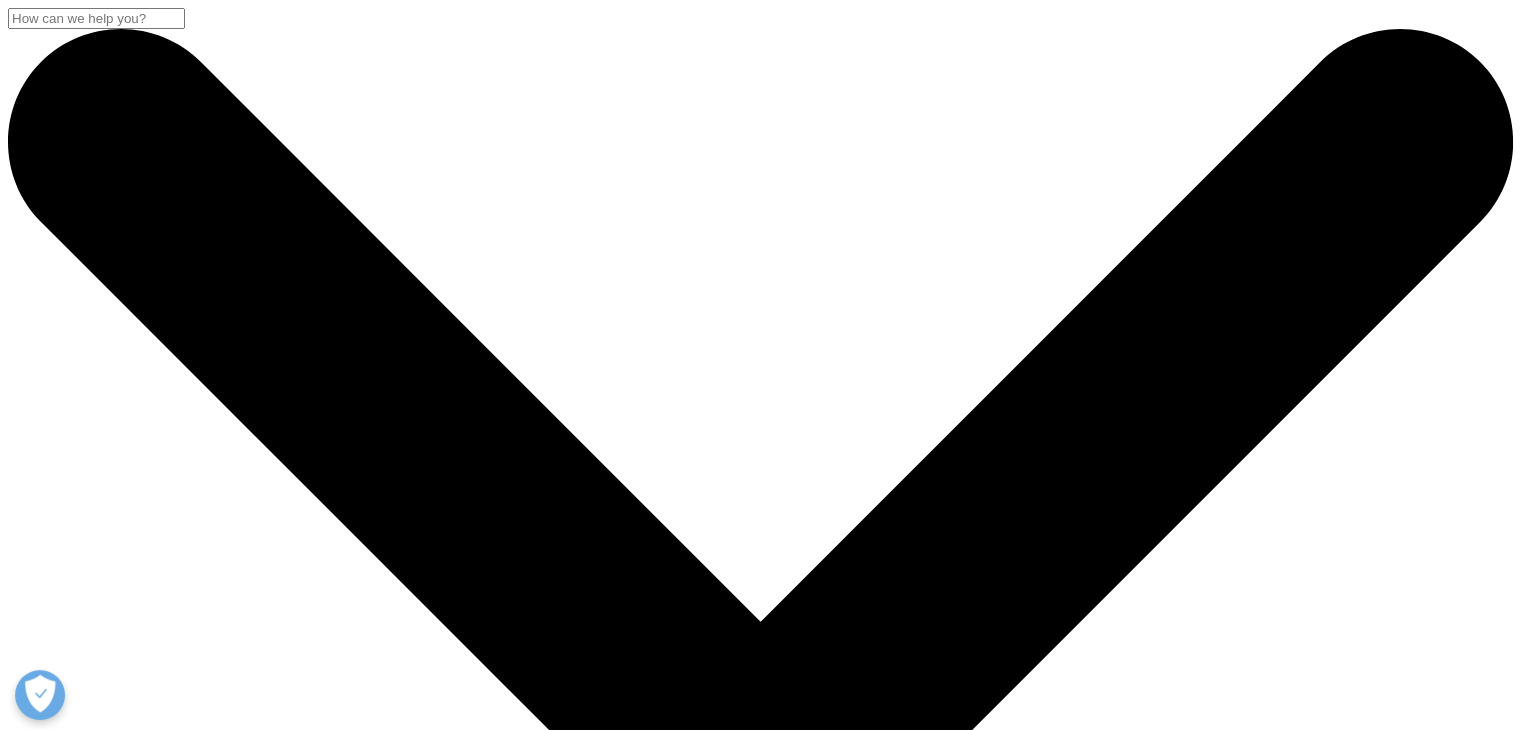 scroll, scrollTop: 329, scrollLeft: 0, axis: vertical 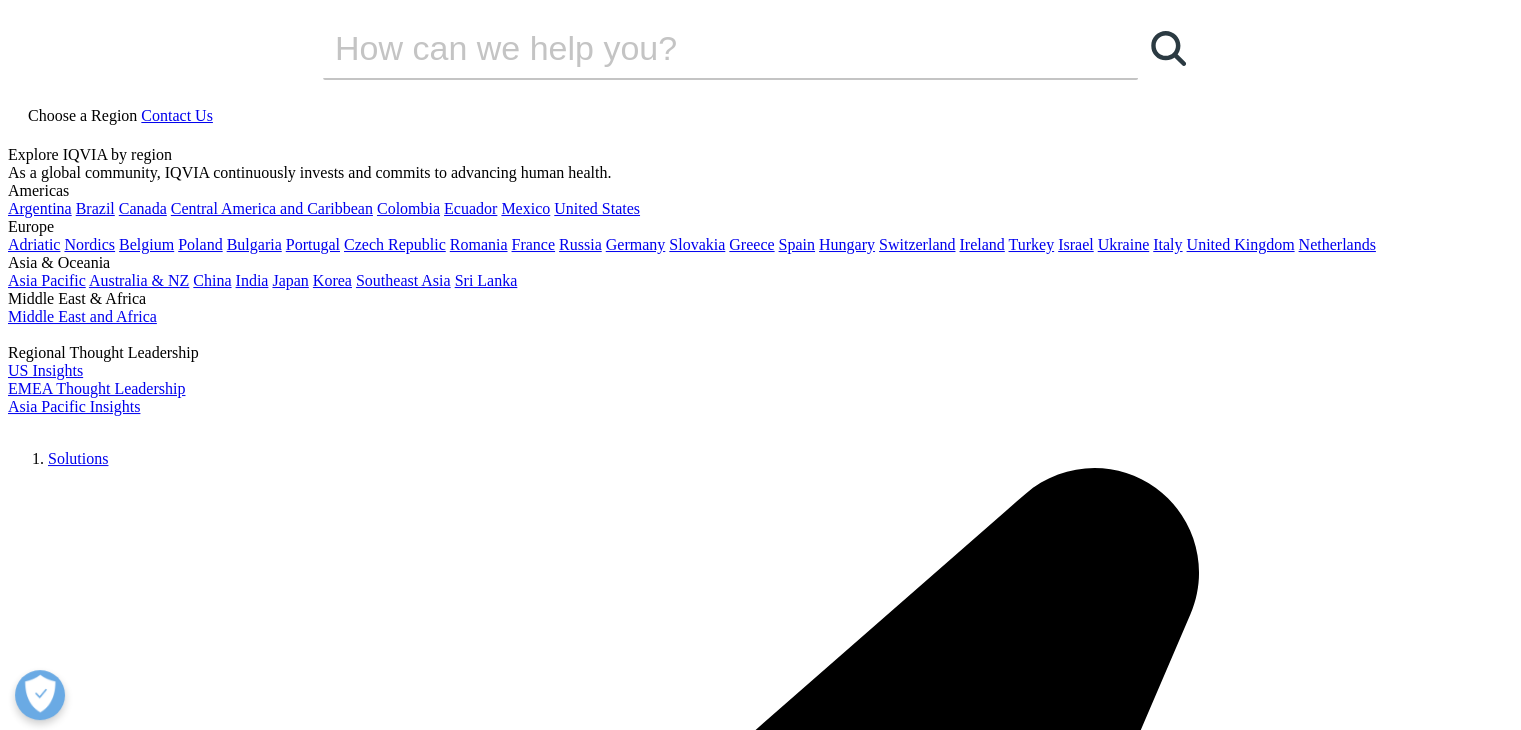 click at bounding box center (760, 15160) 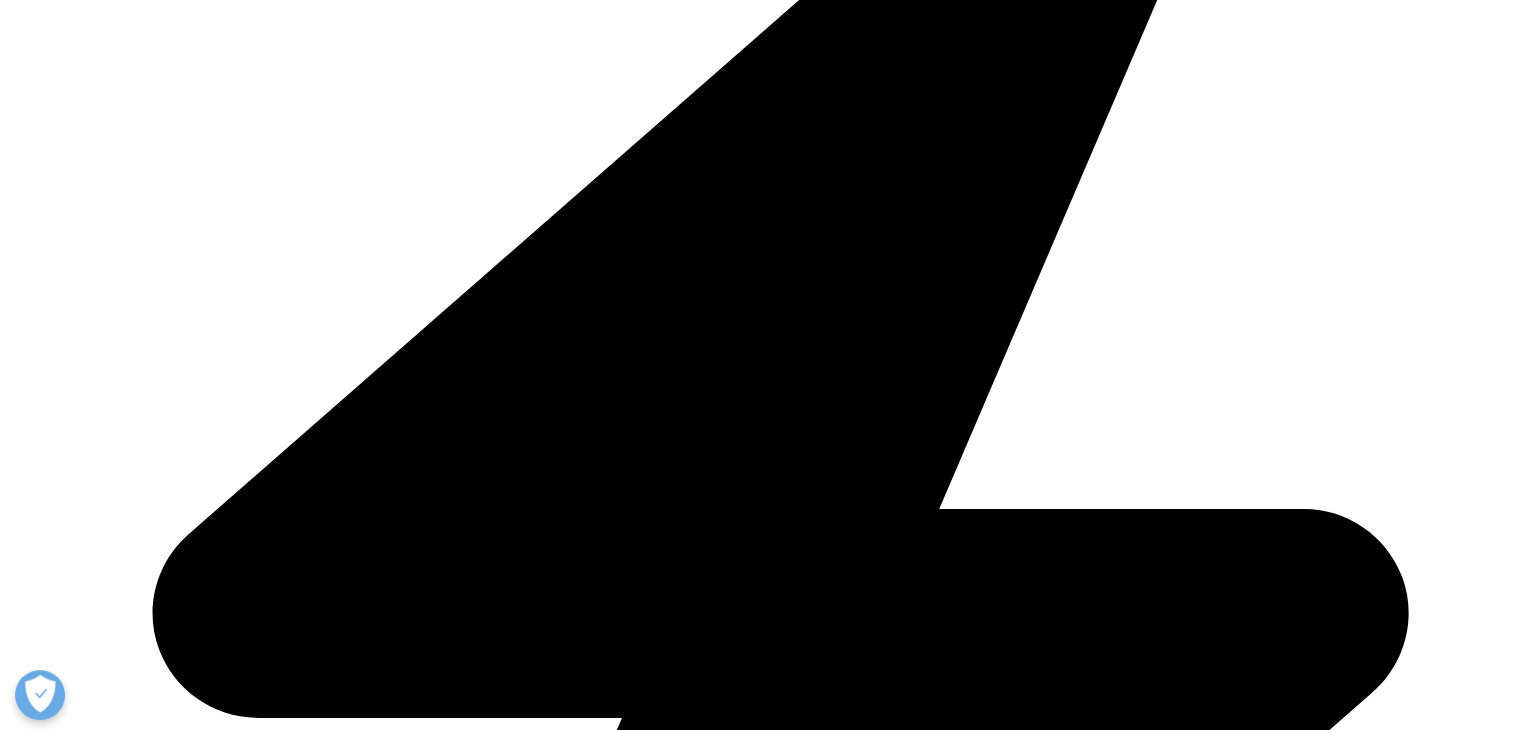 scroll, scrollTop: 2451, scrollLeft: 0, axis: vertical 